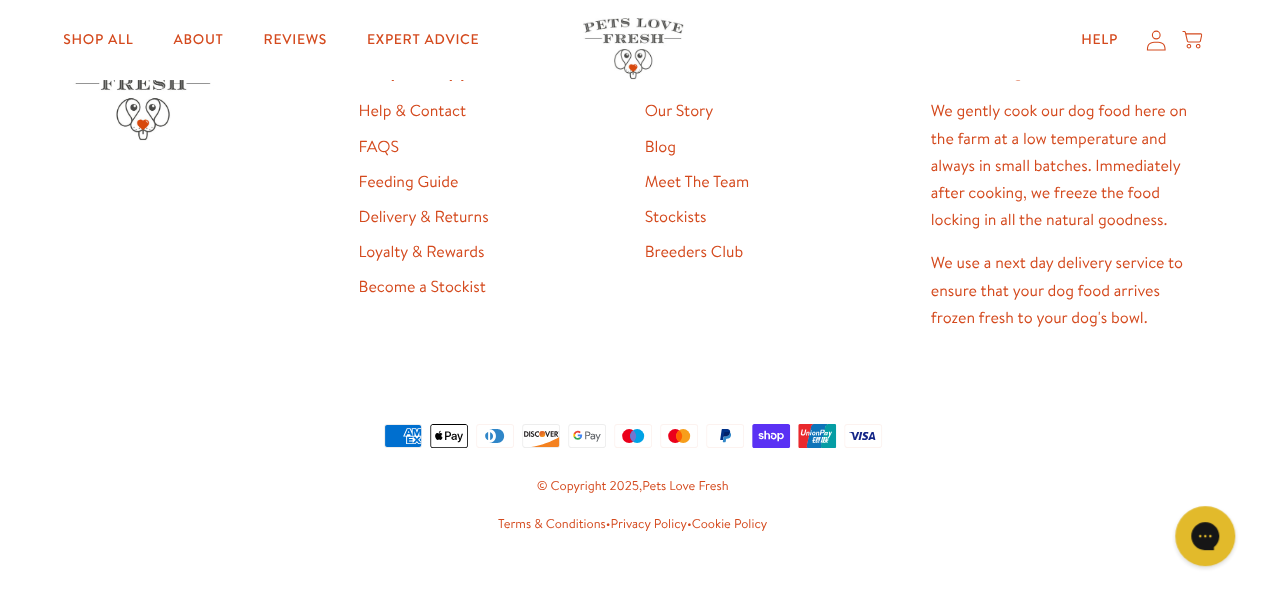 scroll, scrollTop: 3806, scrollLeft: 0, axis: vertical 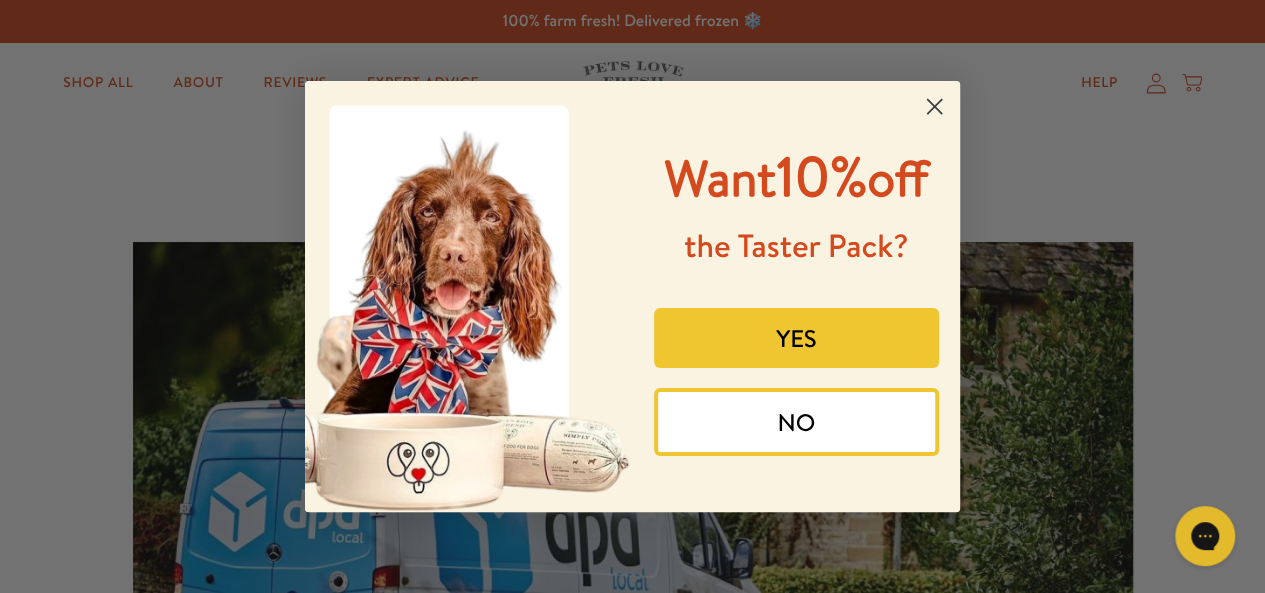 click on "Want  10%  off the Taster Pack? YES NO Submit" at bounding box center (632, 296) 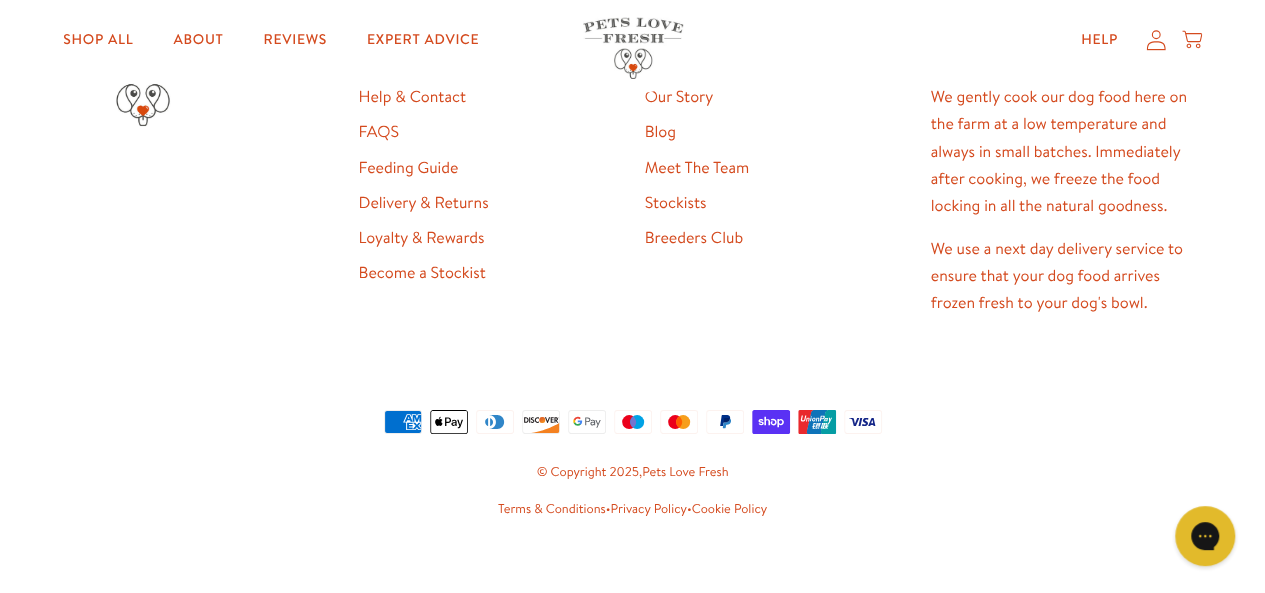 scroll, scrollTop: 2857, scrollLeft: 0, axis: vertical 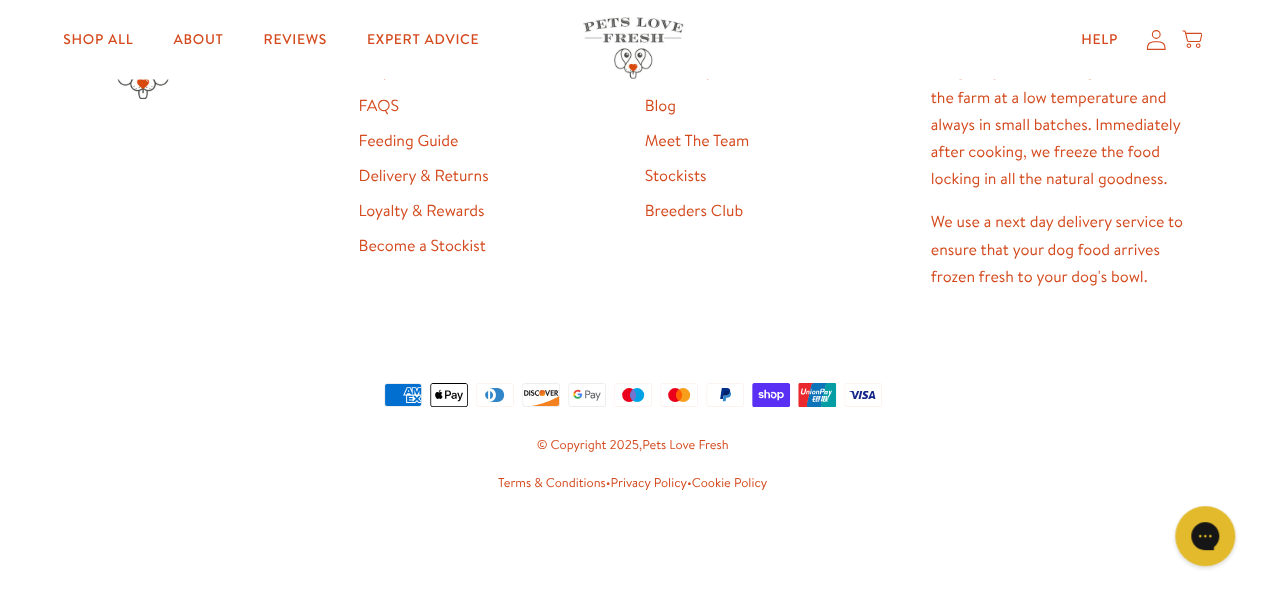 click on "About Us
Our Story
Blog
Meet The Team
Stockists
Breeders Club" at bounding box center [776, 184] 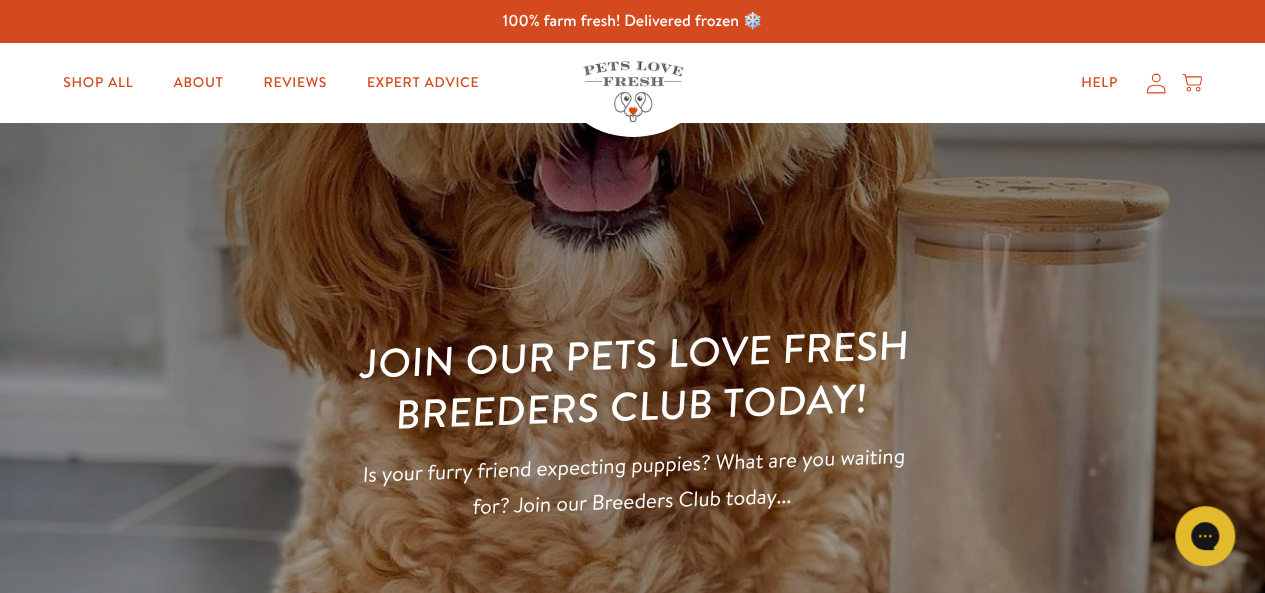 scroll, scrollTop: 0, scrollLeft: 0, axis: both 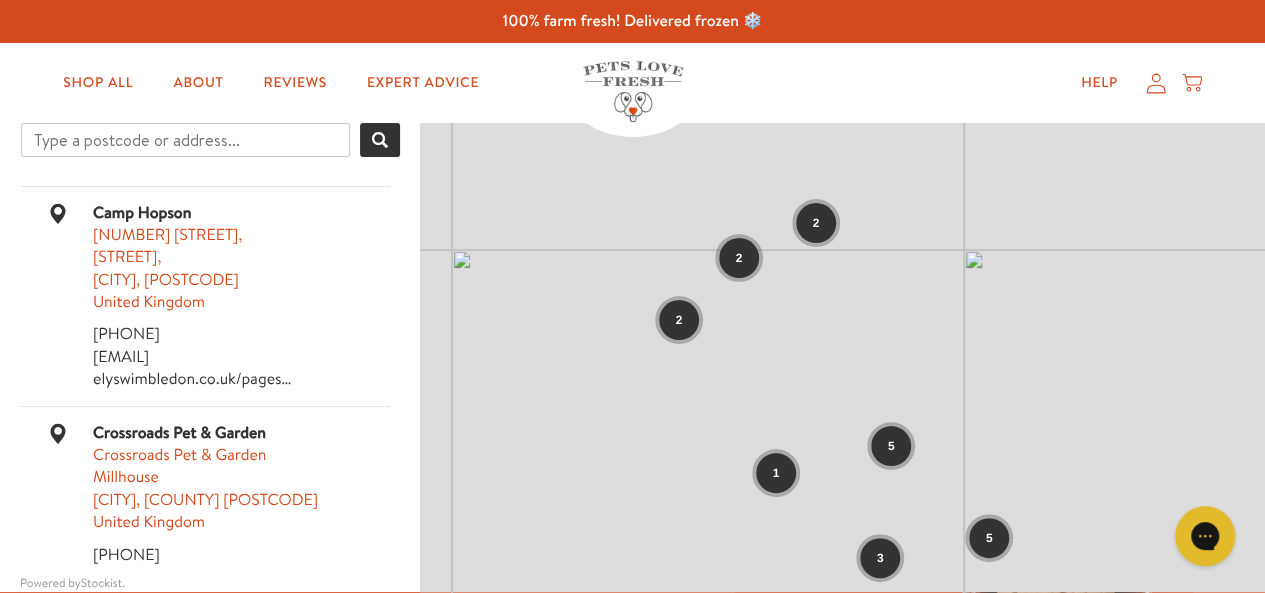 click on "2
2
2
5
1
3
5
3
+ −" at bounding box center (842, 423) 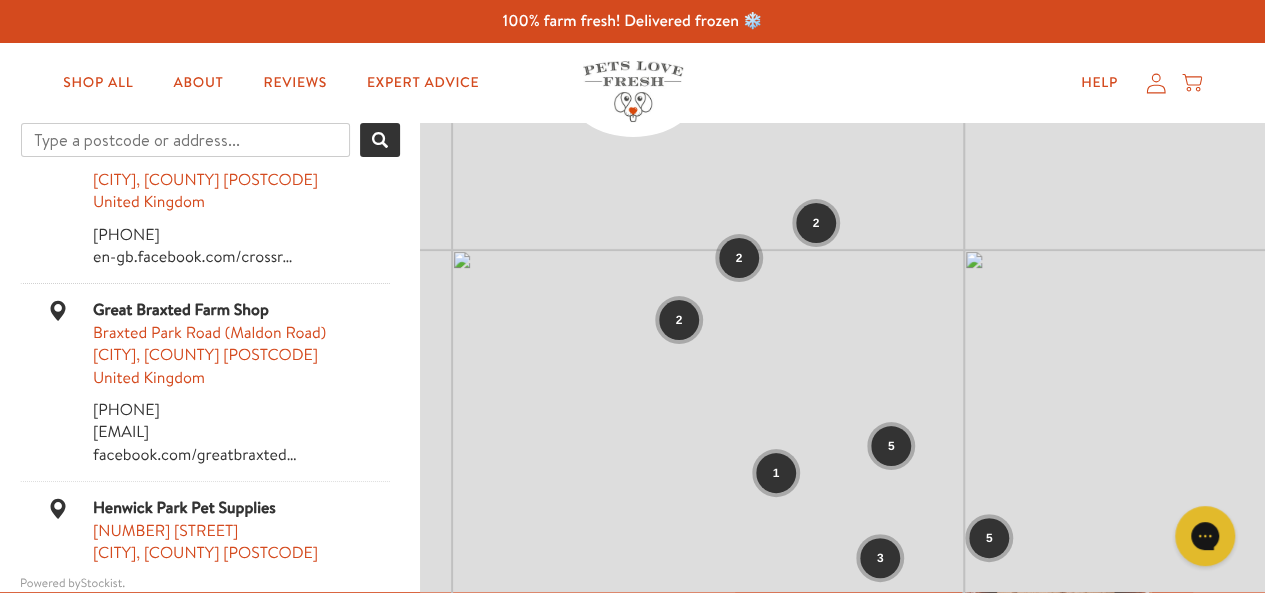 scroll, scrollTop: 1160, scrollLeft: 0, axis: vertical 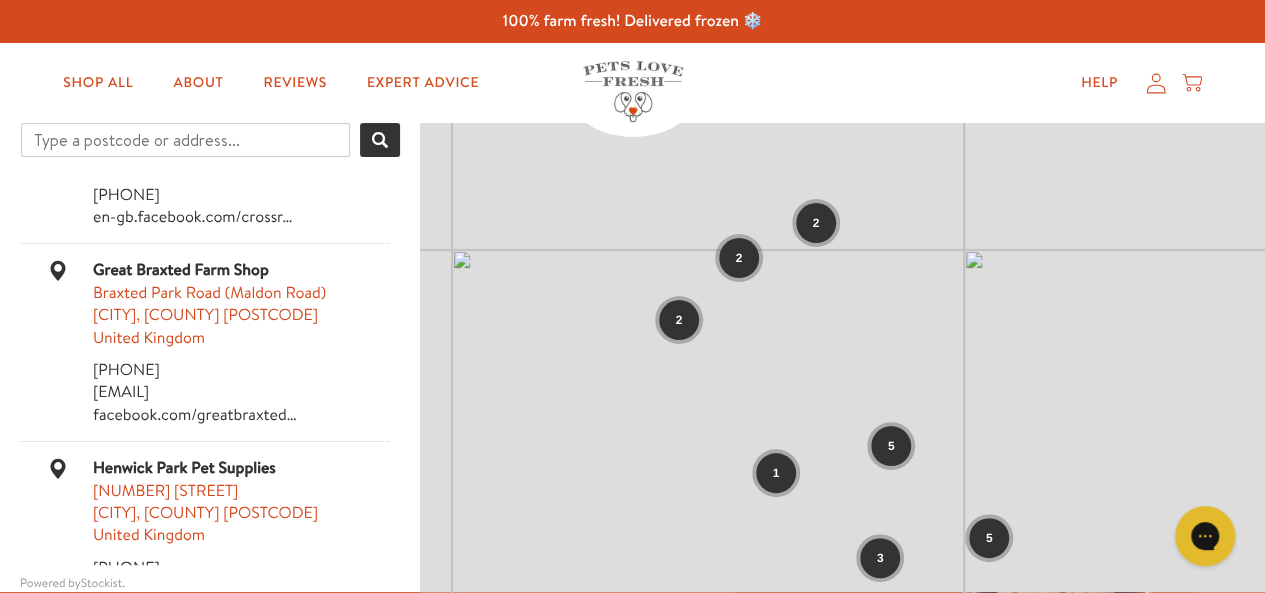 drag, startPoint x: 299, startPoint y: 388, endPoint x: 342, endPoint y: 459, distance: 83.00603 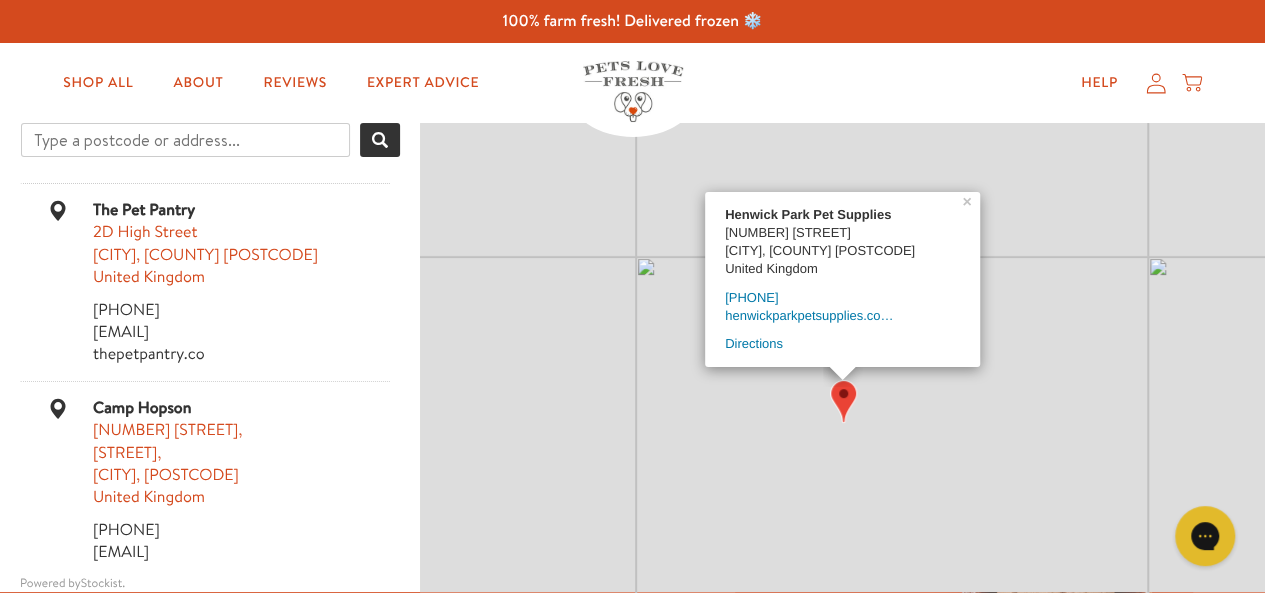 scroll, scrollTop: 594, scrollLeft: 0, axis: vertical 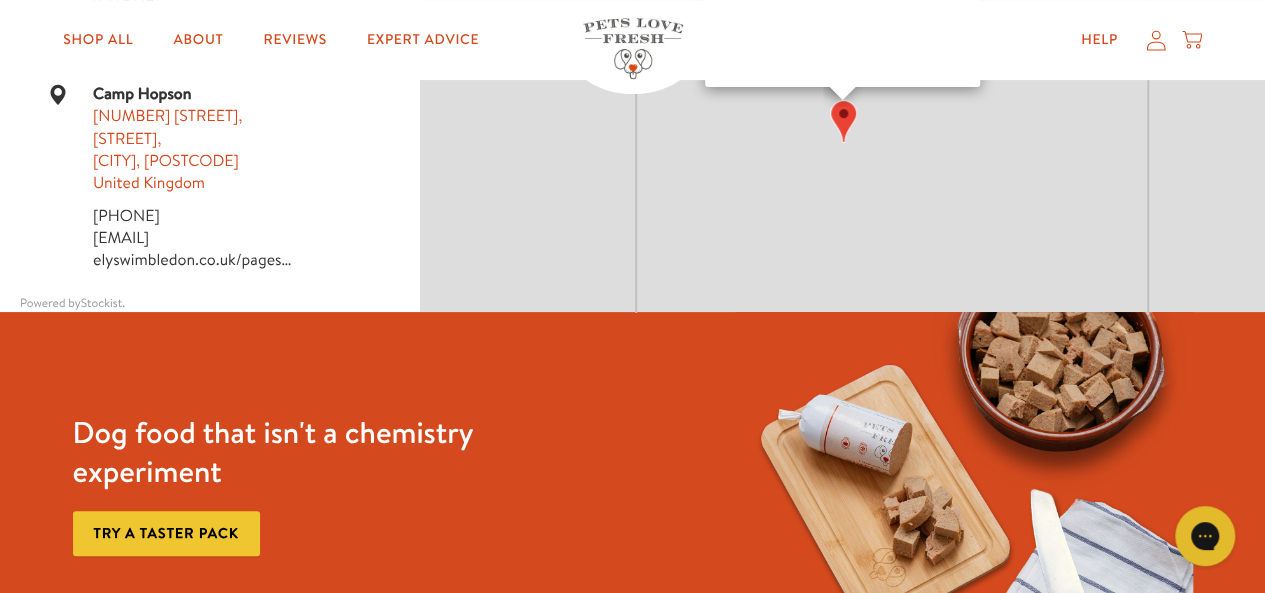 click on "Powered by  Stockist ." at bounding box center (210, 303) 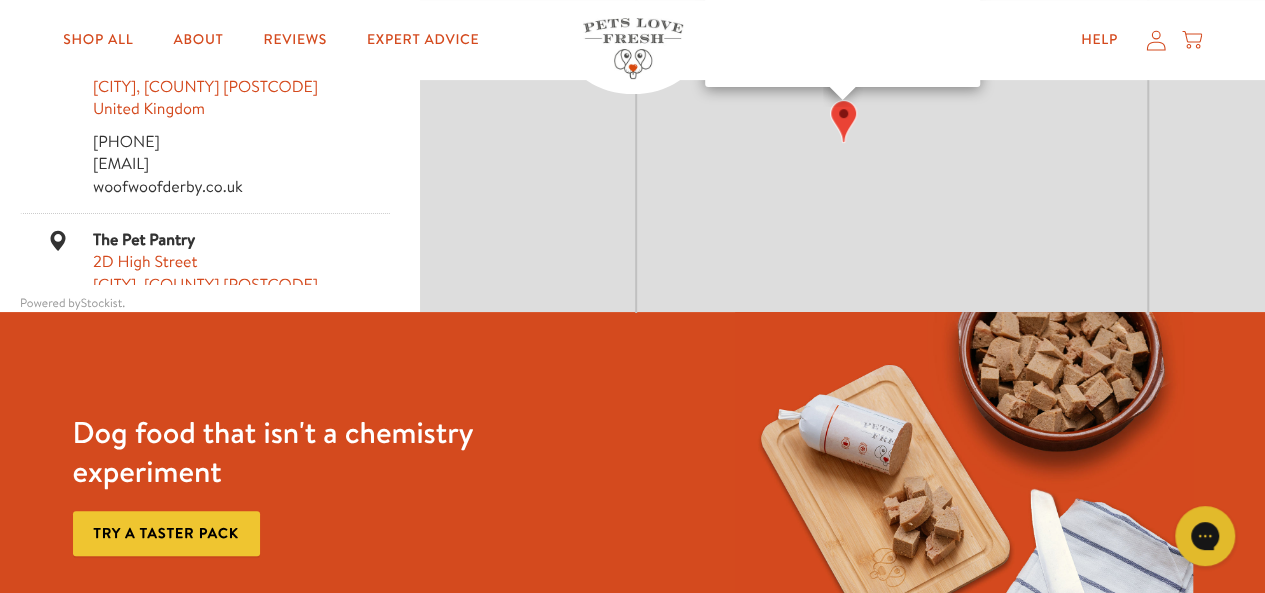scroll, scrollTop: 594, scrollLeft: 0, axis: vertical 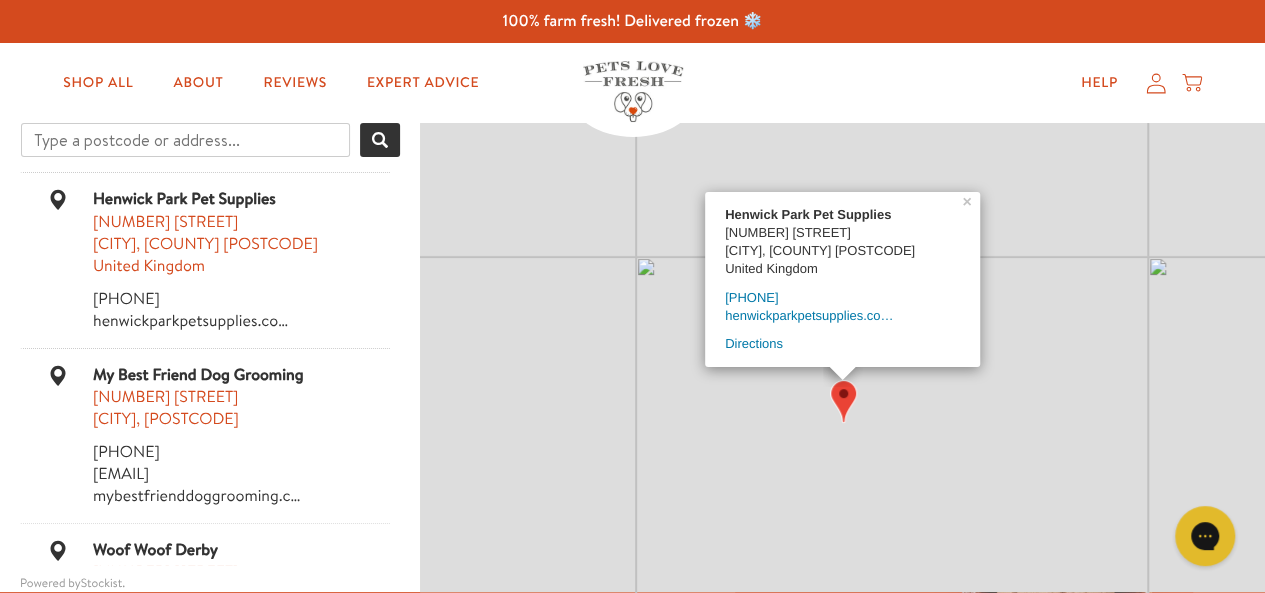click on "Henwick Park Pet Supplies 142 Monarch Drive Worcester, Worcestershire  WR2 6EU United Kingdom 01905 748280 henwickparkpetsupplies.co… Directions" at bounding box center [842, 279] 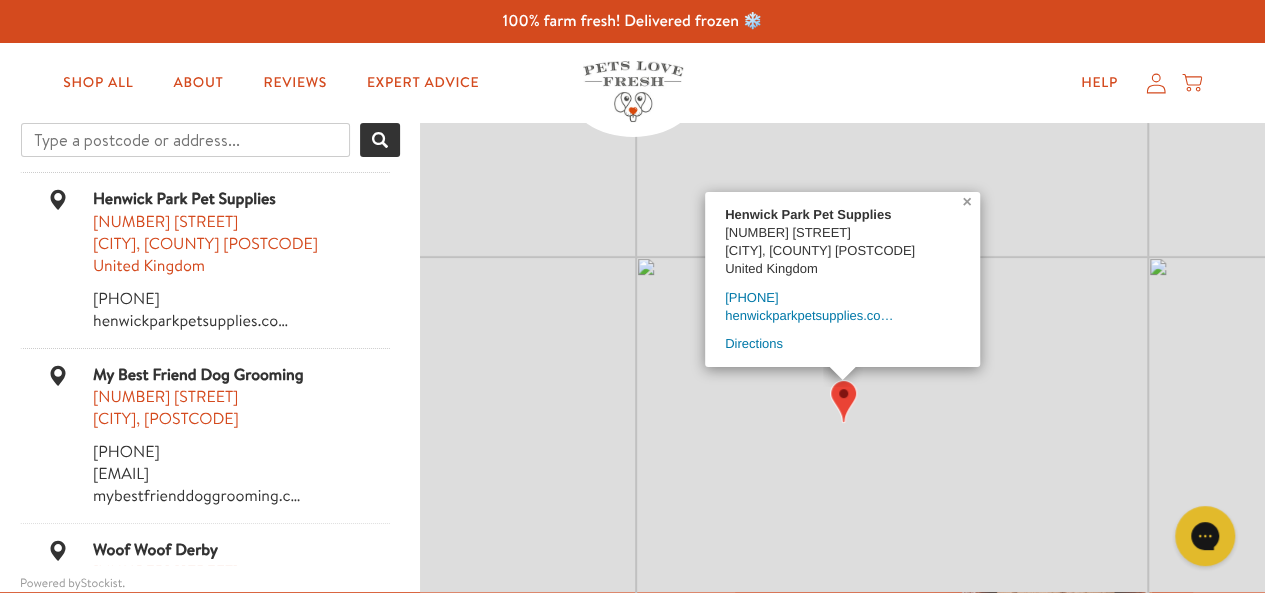 click on "×" at bounding box center (969, 201) 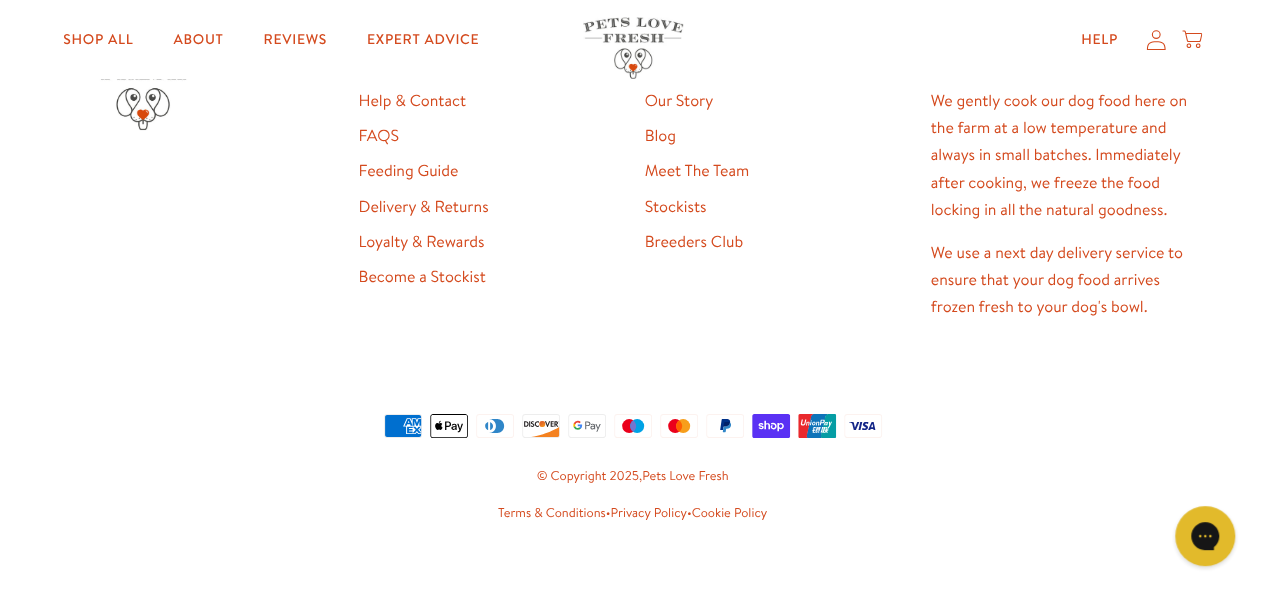 scroll, scrollTop: 2176, scrollLeft: 0, axis: vertical 